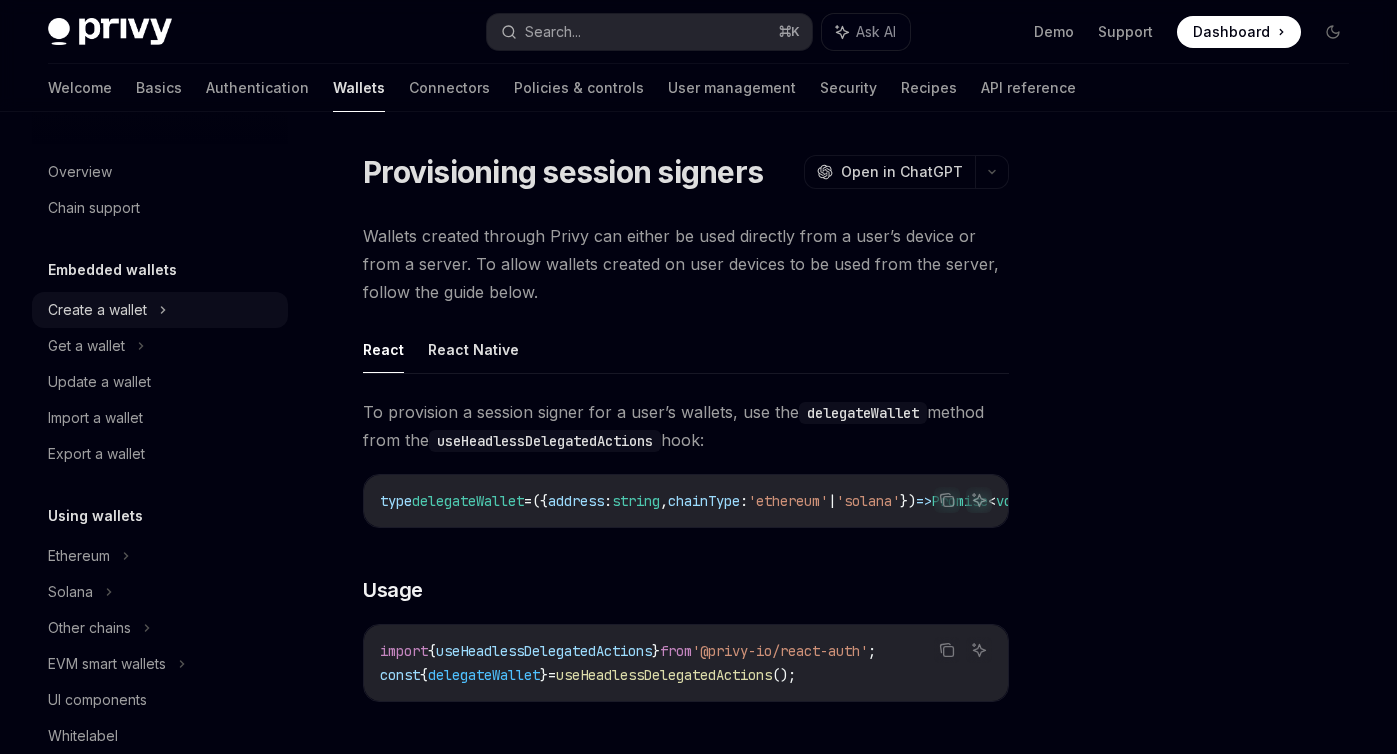 scroll, scrollTop: 0, scrollLeft: 0, axis: both 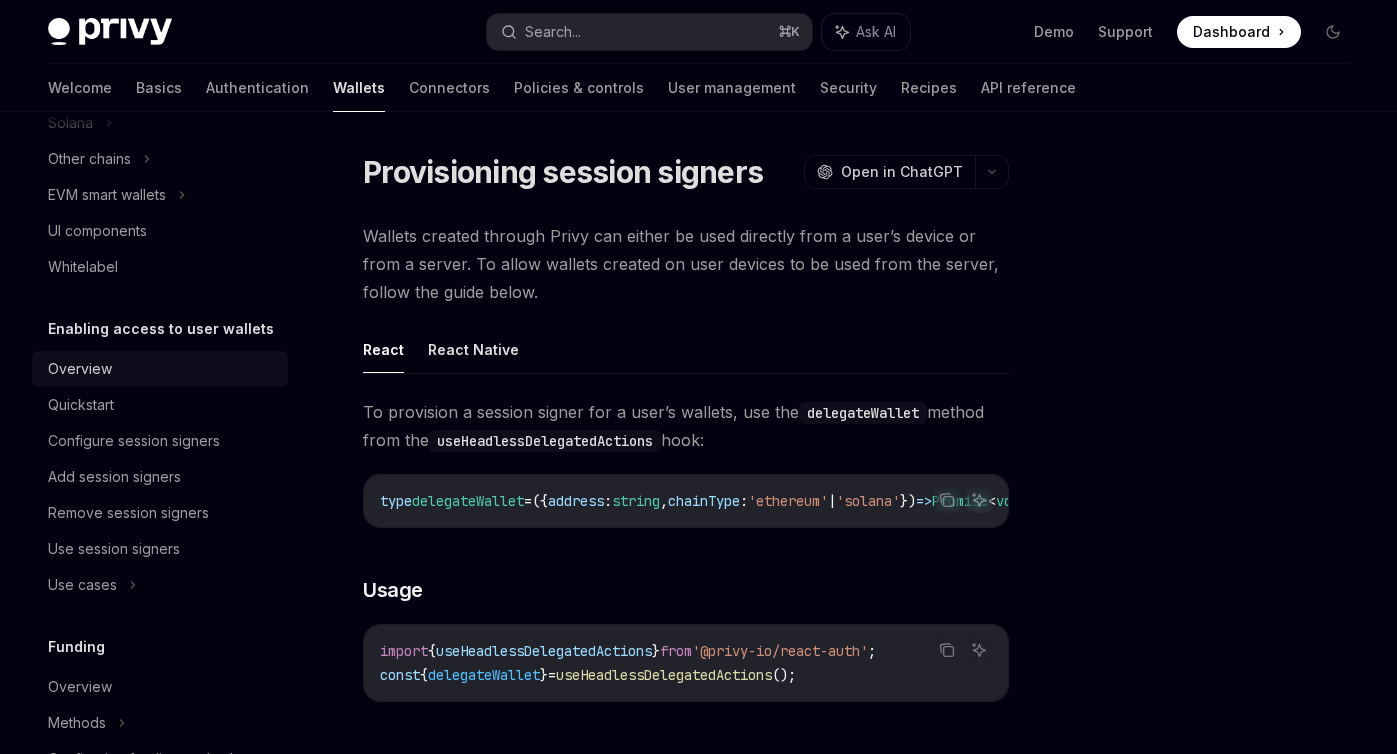 click on "Overview" at bounding box center (80, 369) 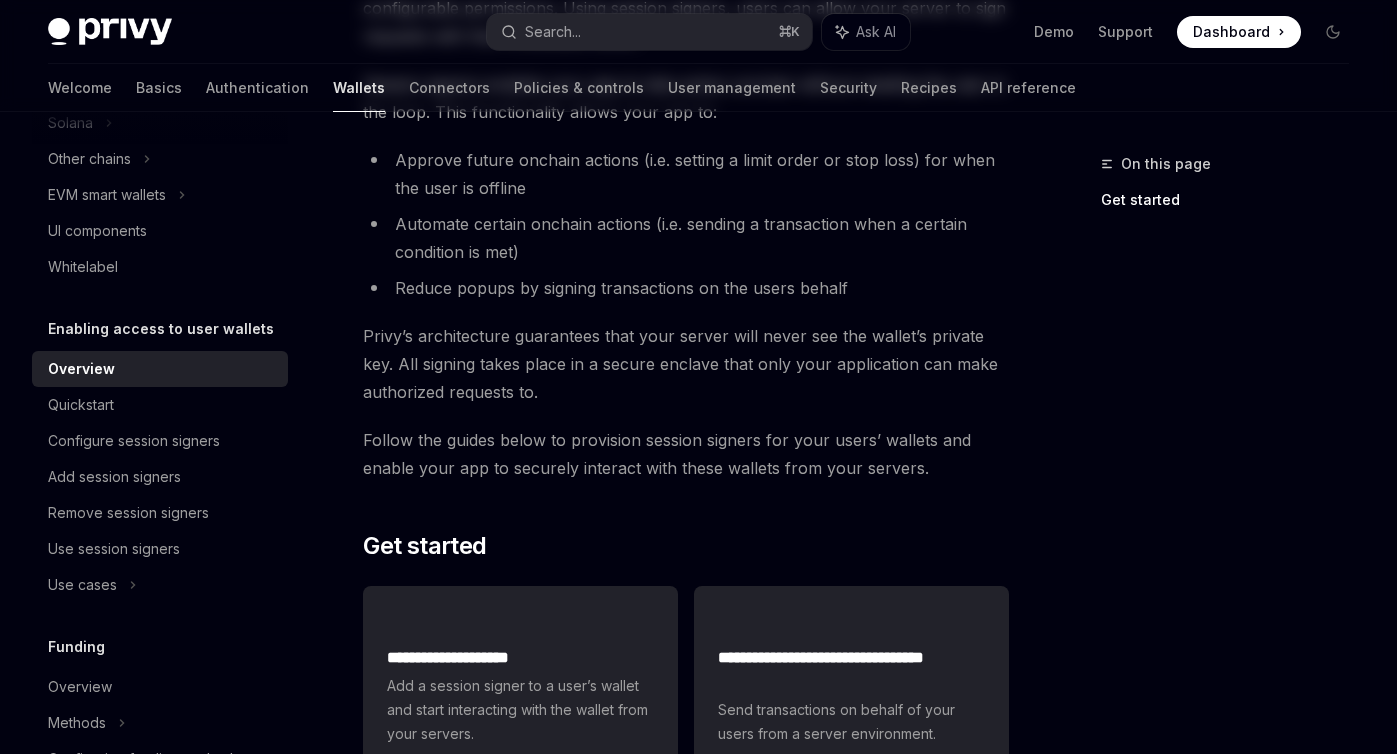 scroll, scrollTop: 603, scrollLeft: 0, axis: vertical 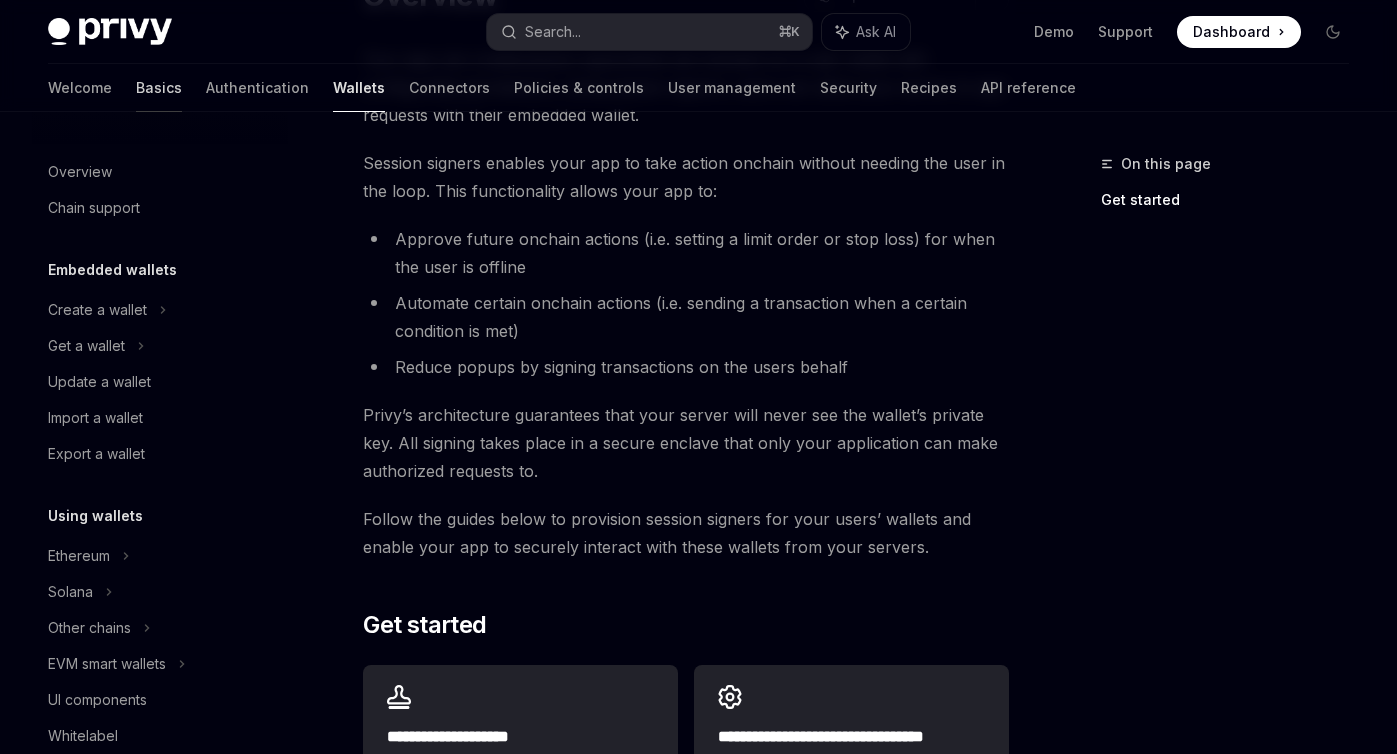 click on "Basics" at bounding box center [159, 88] 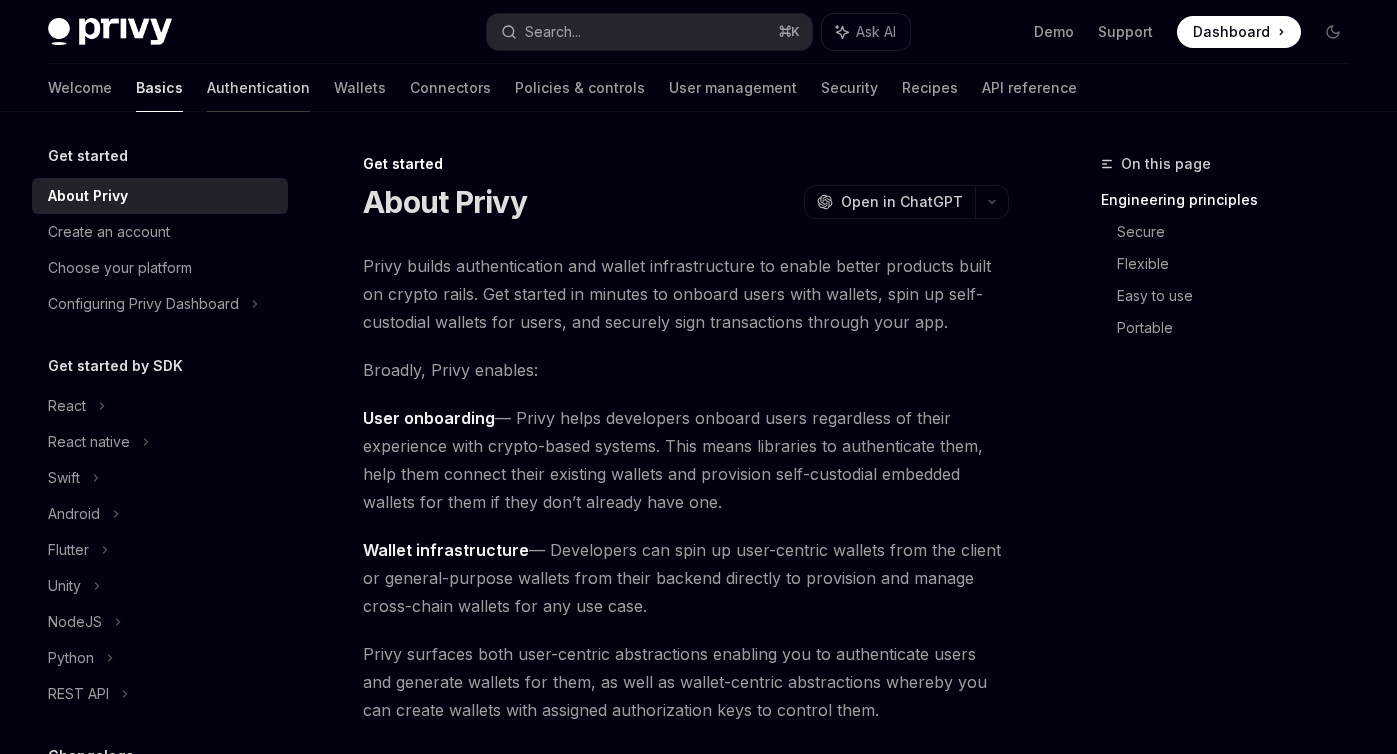 click on "Authentication" at bounding box center [258, 88] 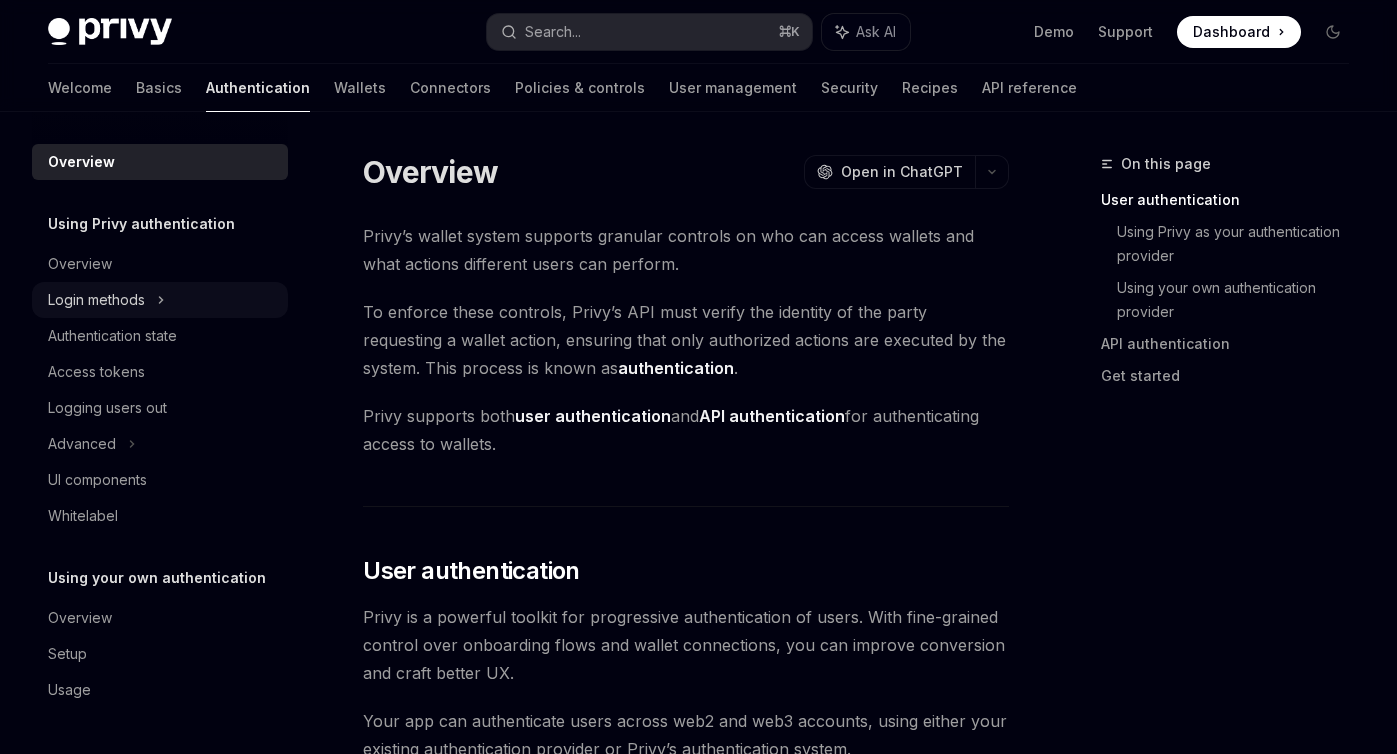 click on "Login methods" at bounding box center [96, 300] 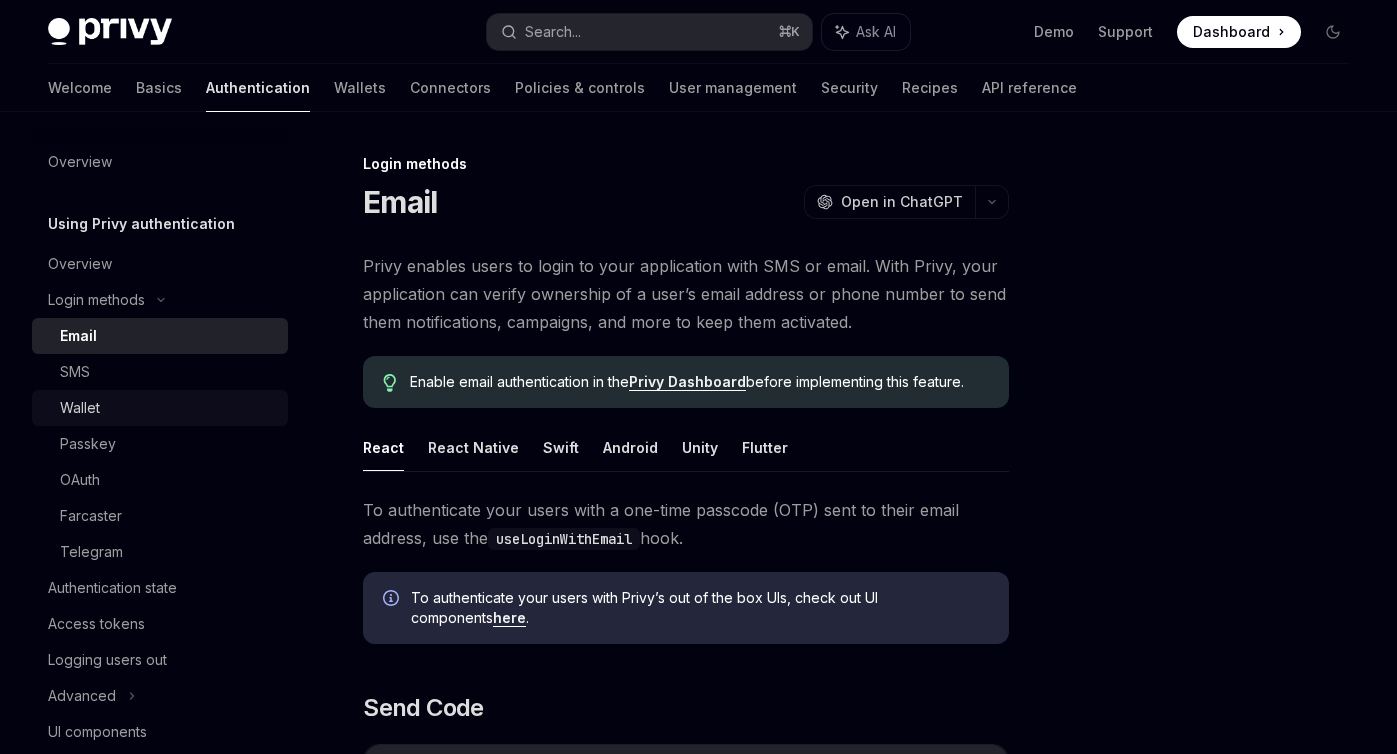 click on "Wallet" at bounding box center [80, 408] 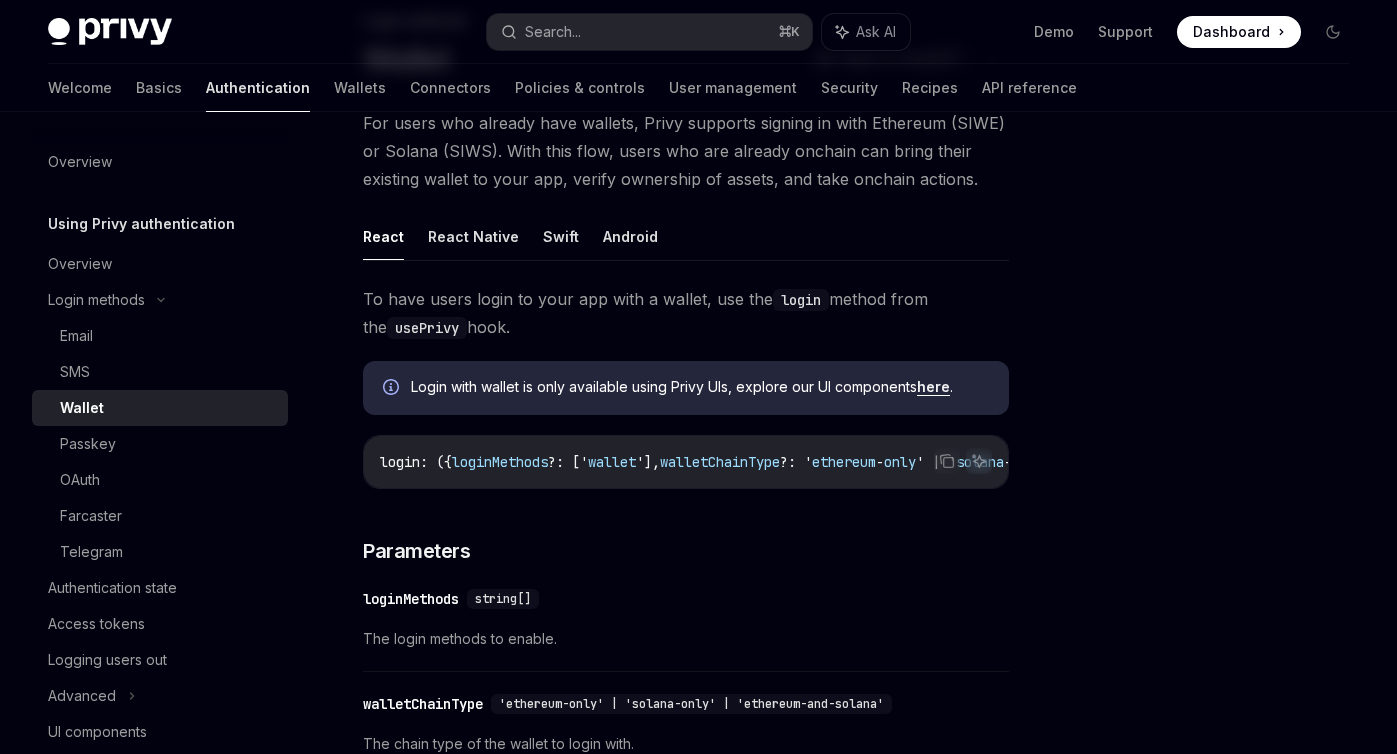 scroll, scrollTop: 147, scrollLeft: 0, axis: vertical 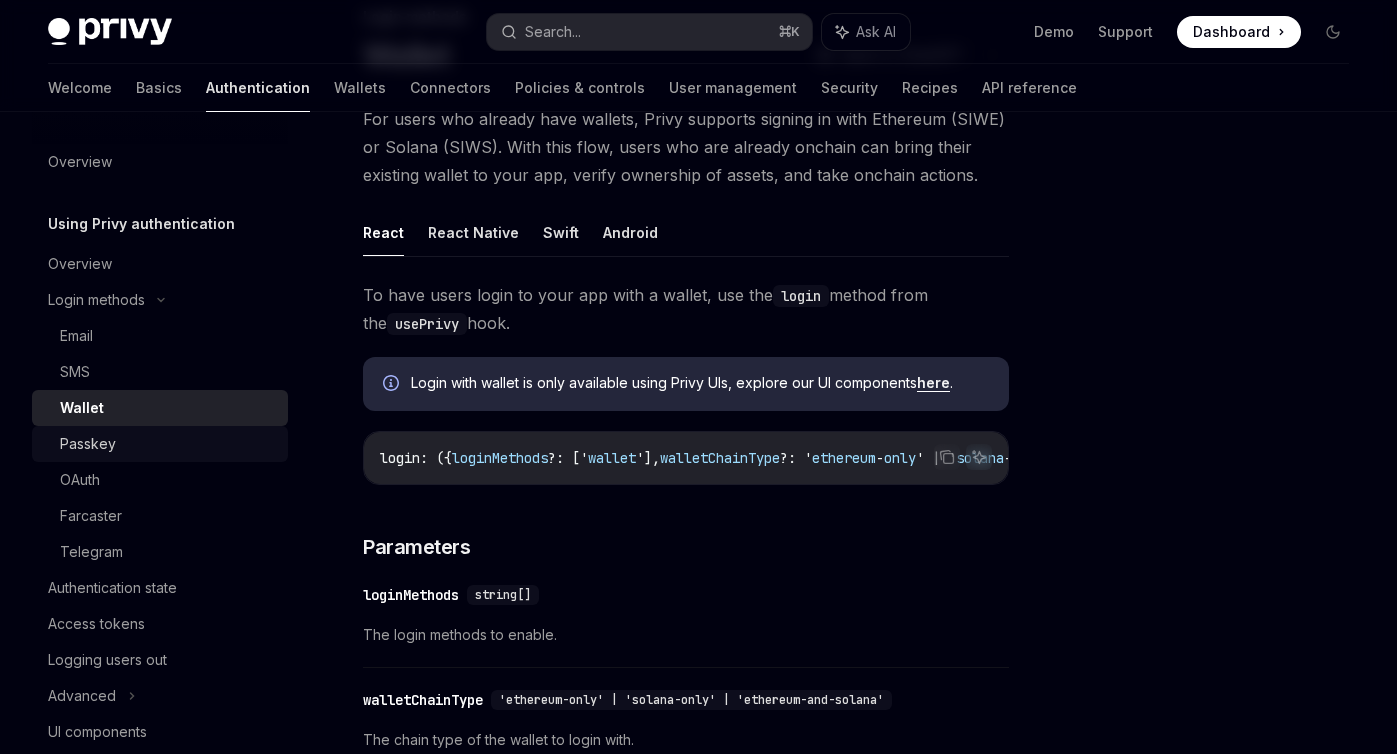 click on "Passkey" at bounding box center [168, 444] 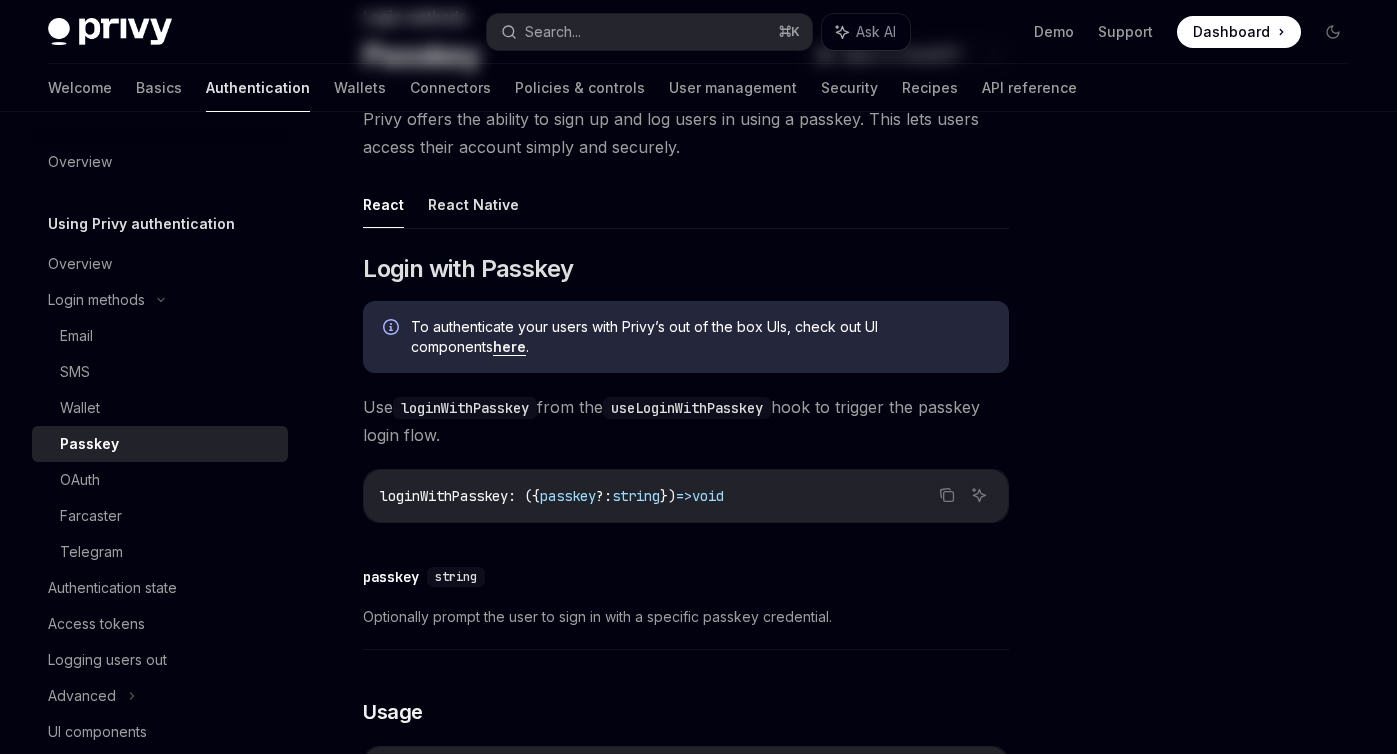 scroll, scrollTop: 0, scrollLeft: 0, axis: both 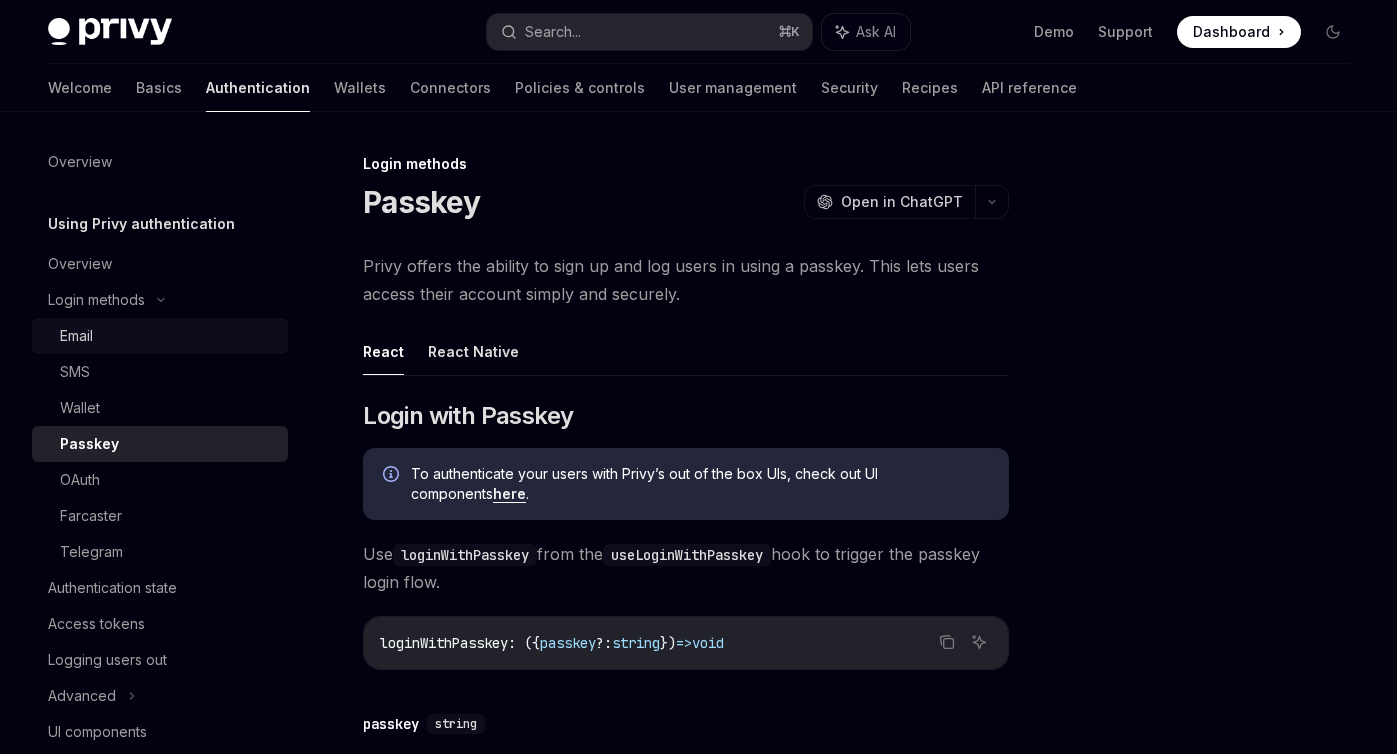click on "Email" at bounding box center (168, 336) 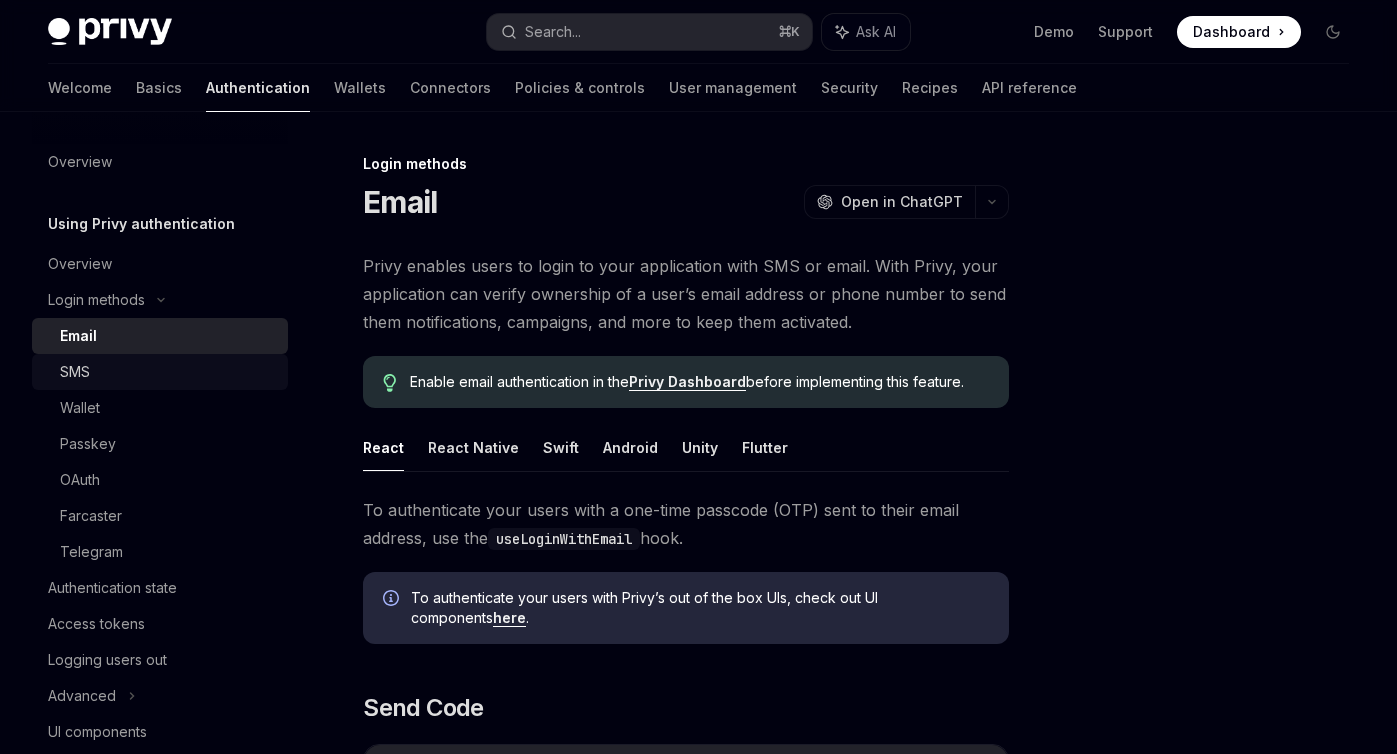 click on "SMS" at bounding box center [168, 372] 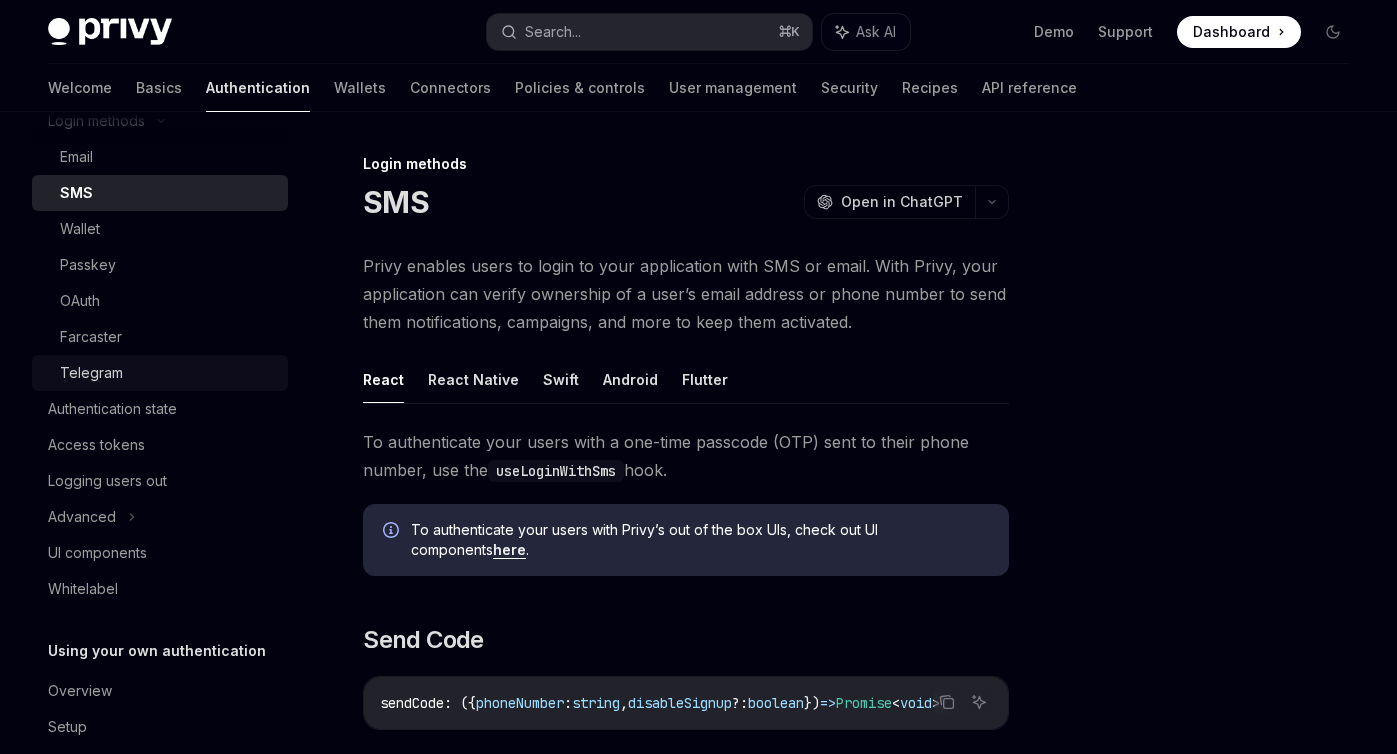 scroll, scrollTop: 191, scrollLeft: 0, axis: vertical 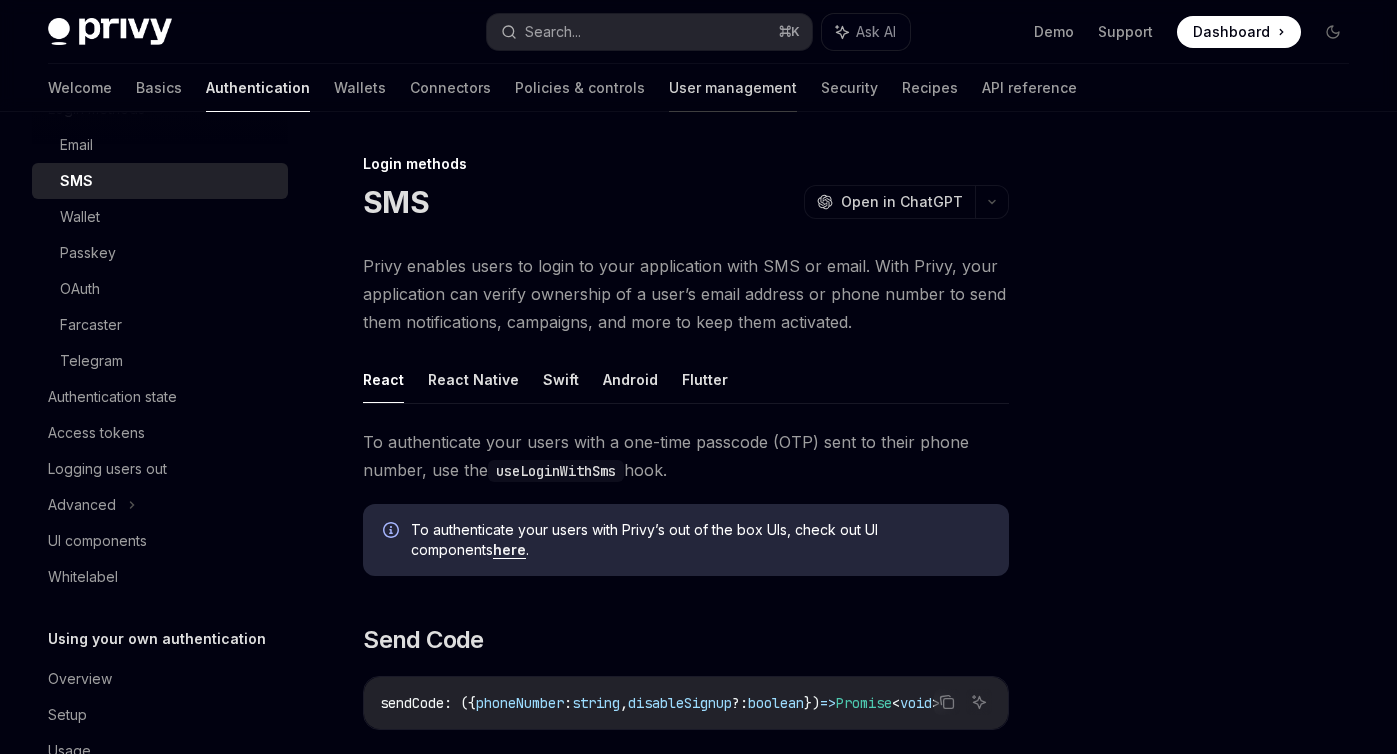 click on "User management" at bounding box center (733, 88) 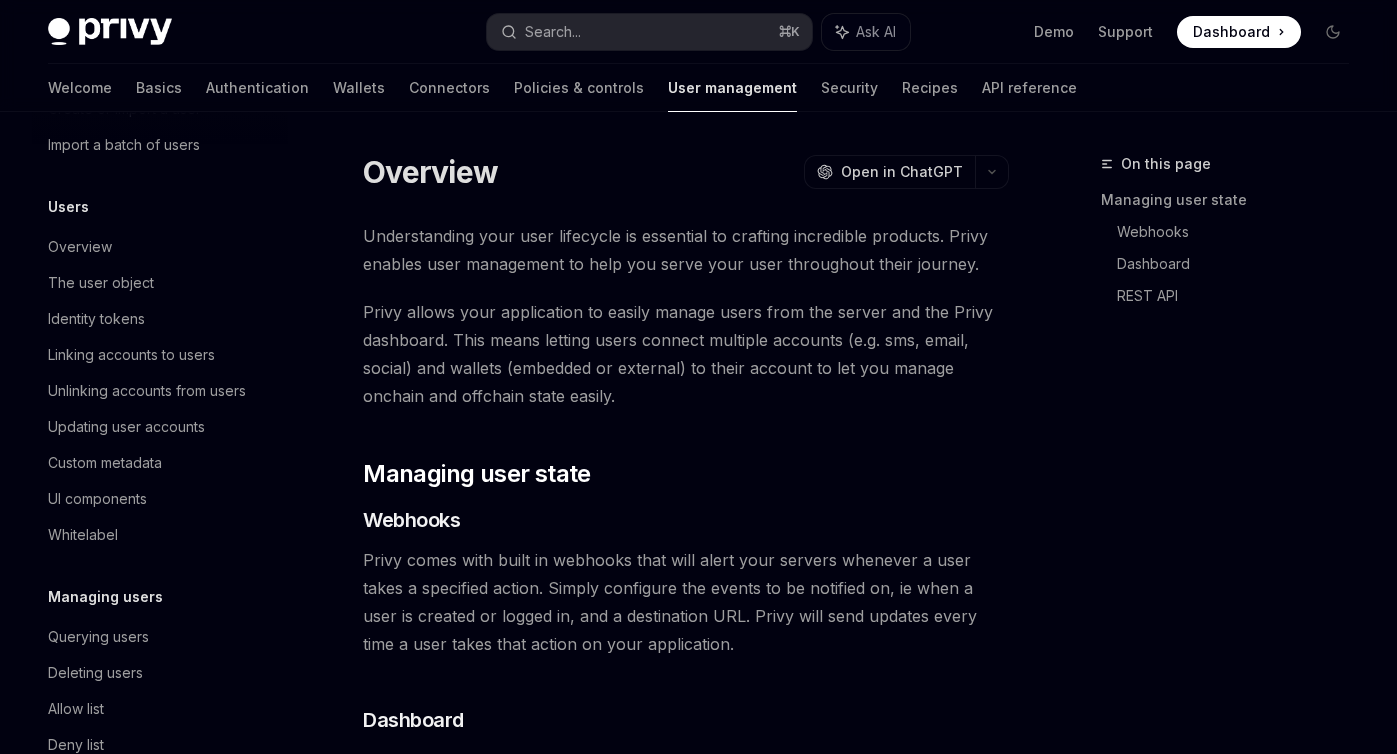 scroll, scrollTop: 0, scrollLeft: 0, axis: both 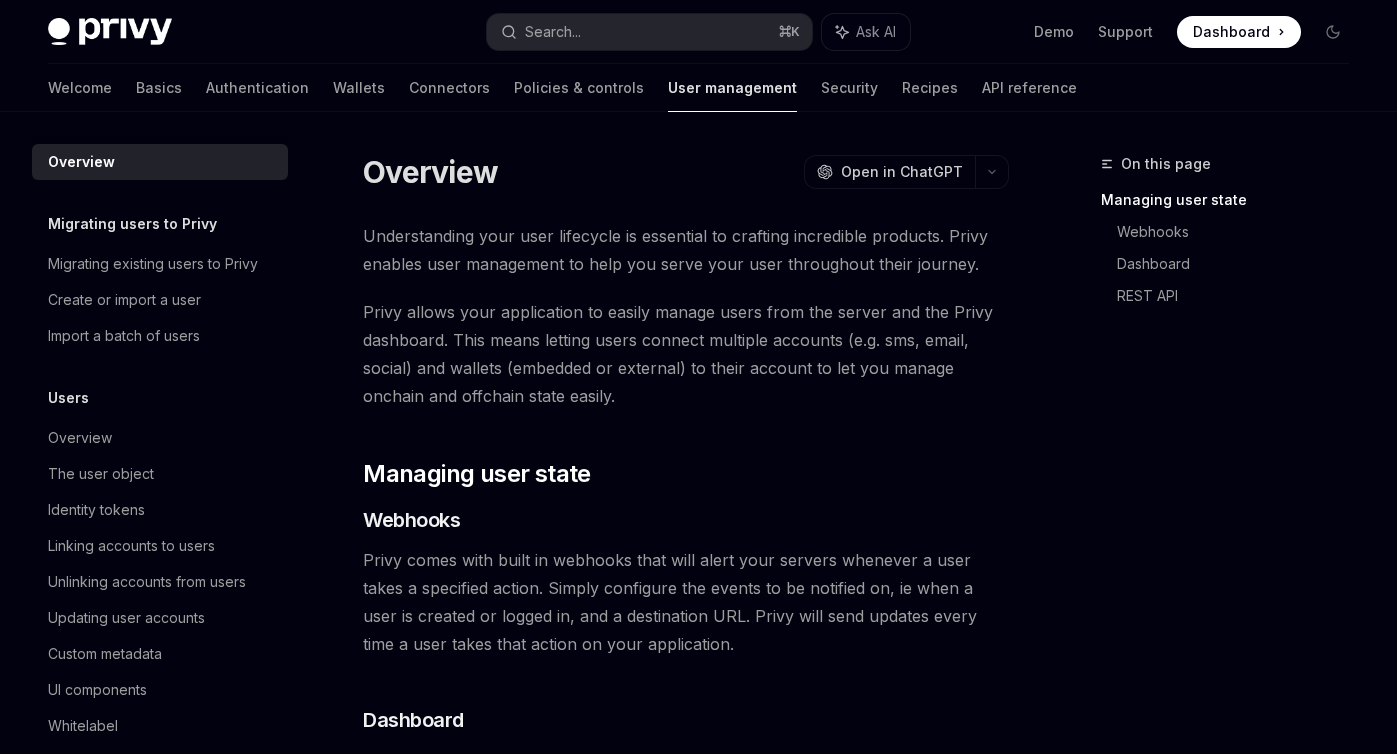 click on "Migrating users to Privy" at bounding box center [132, 224] 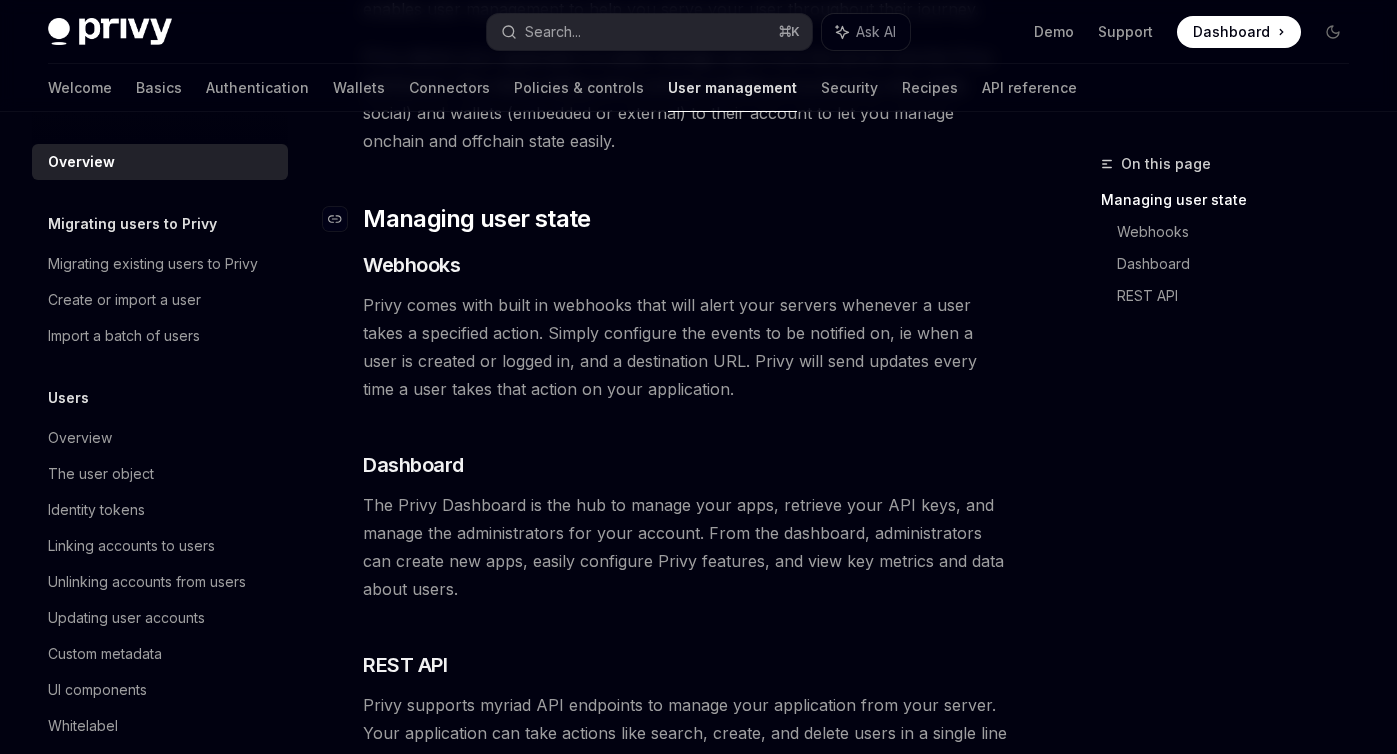 scroll, scrollTop: 240, scrollLeft: 0, axis: vertical 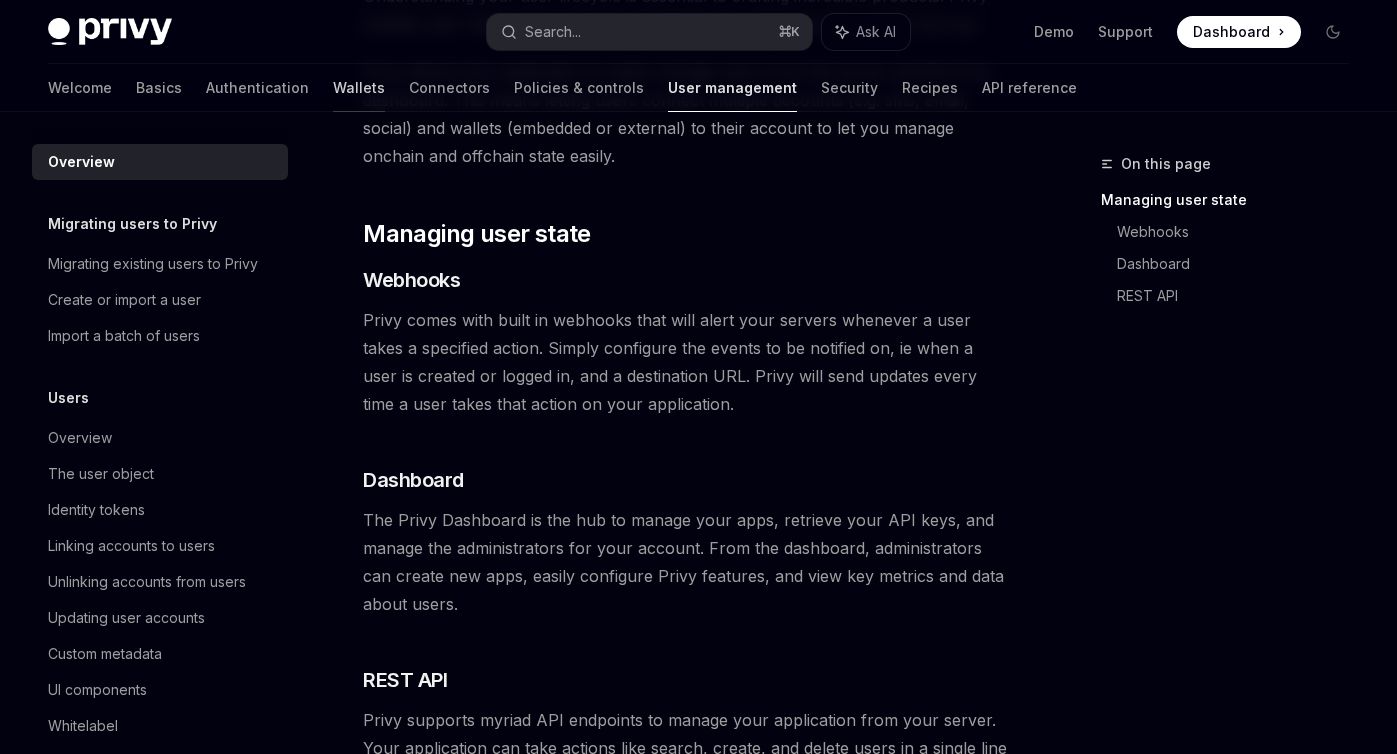click on "Wallets" at bounding box center (359, 88) 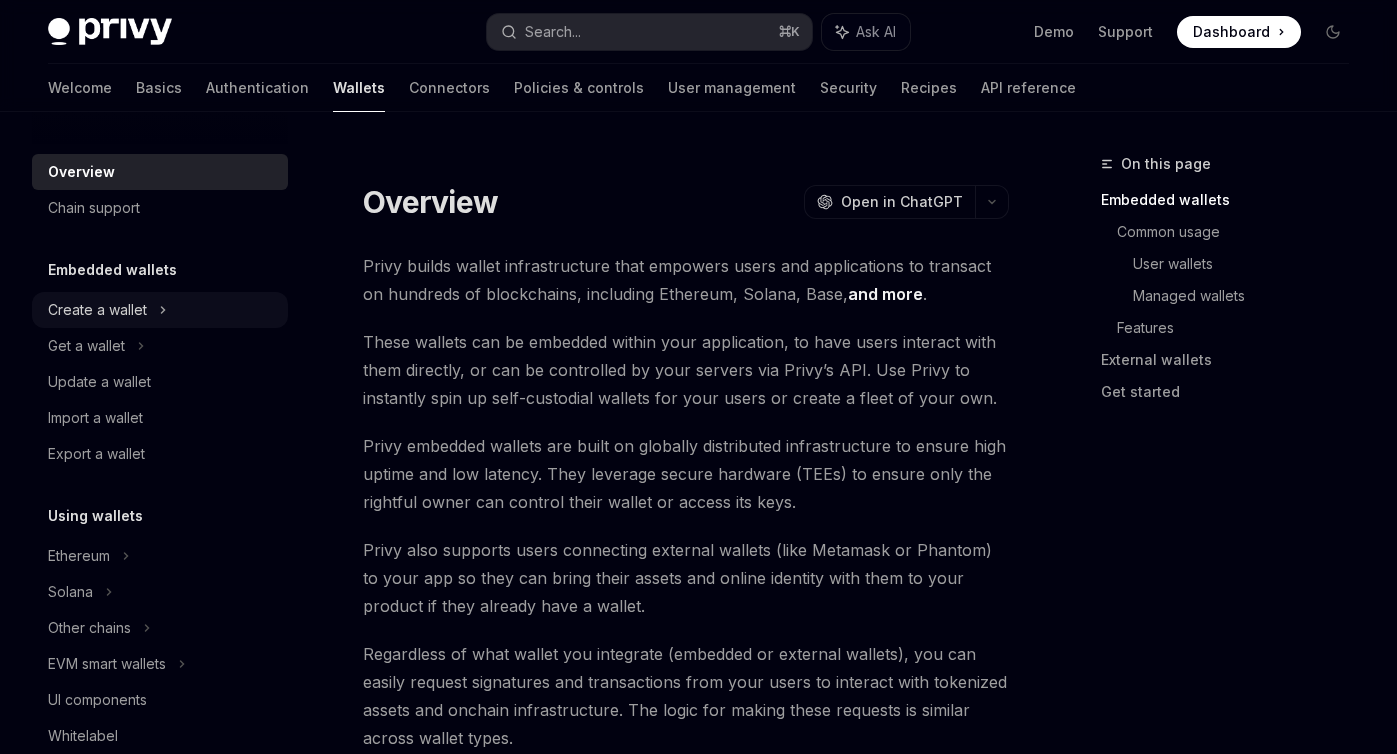 click on "Create a wallet" at bounding box center [97, 310] 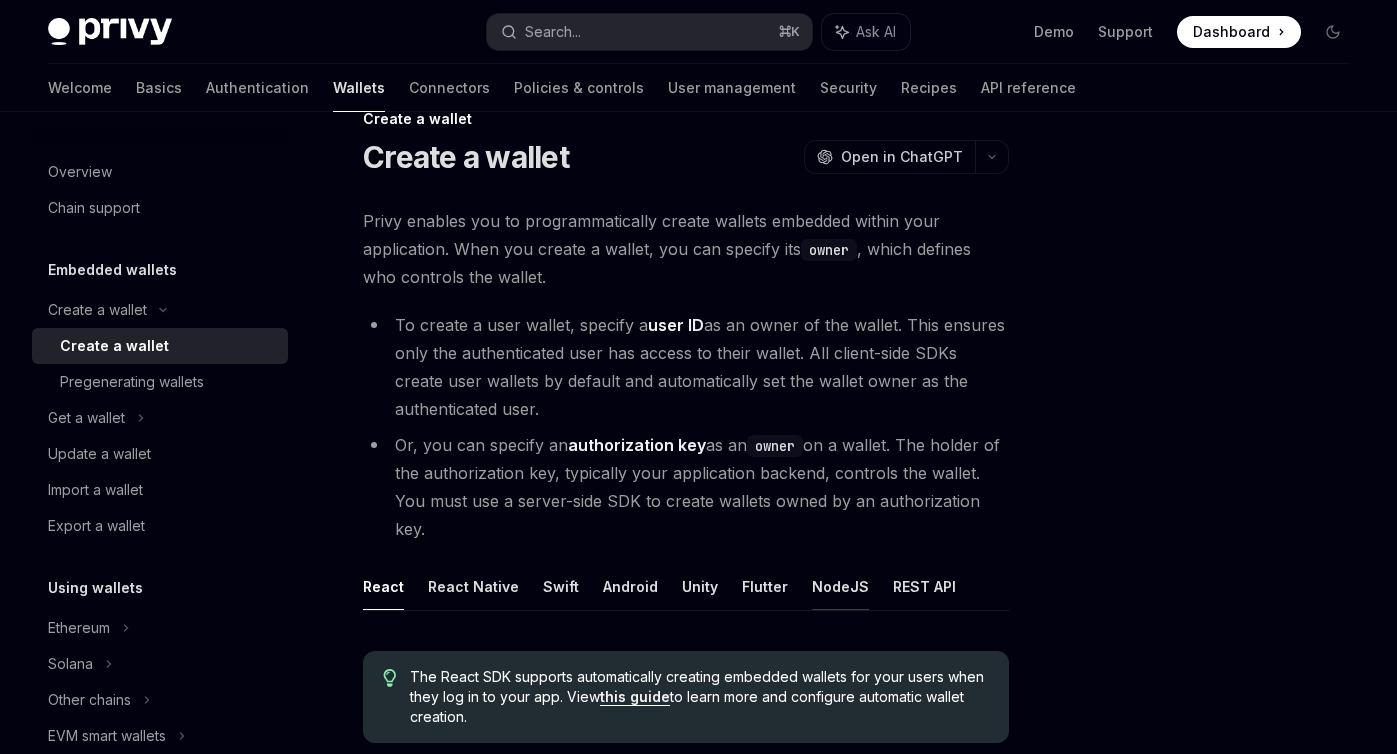 click on "NodeJS" at bounding box center (840, 586) 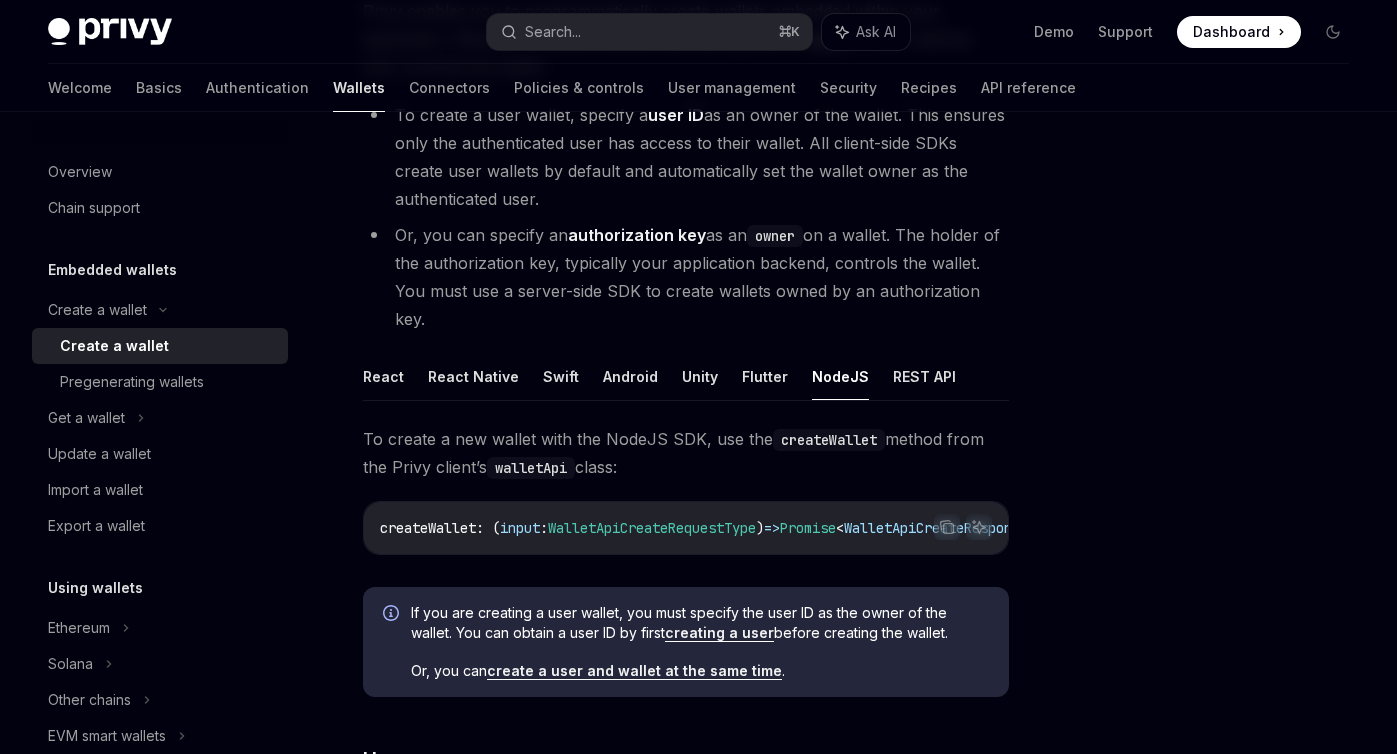 scroll, scrollTop: 256, scrollLeft: 0, axis: vertical 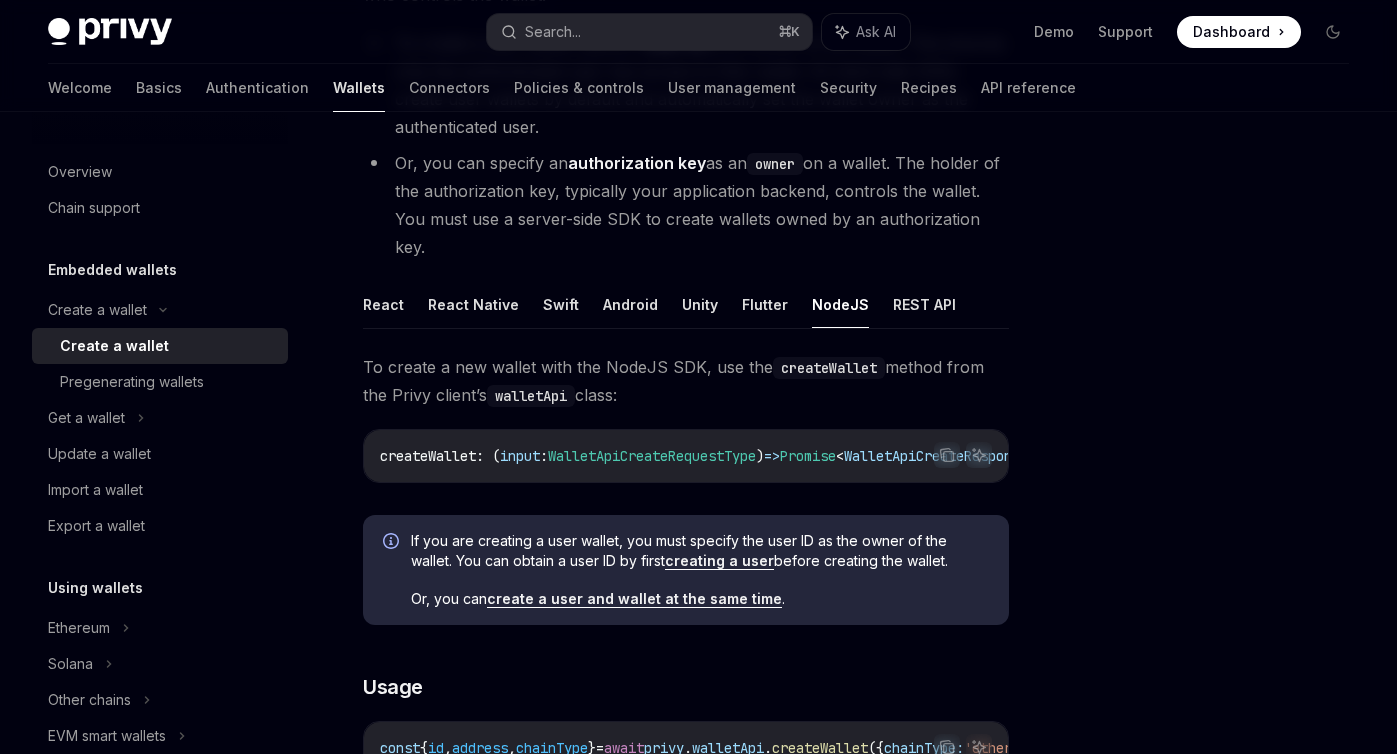 click on "creating a user" at bounding box center [719, 561] 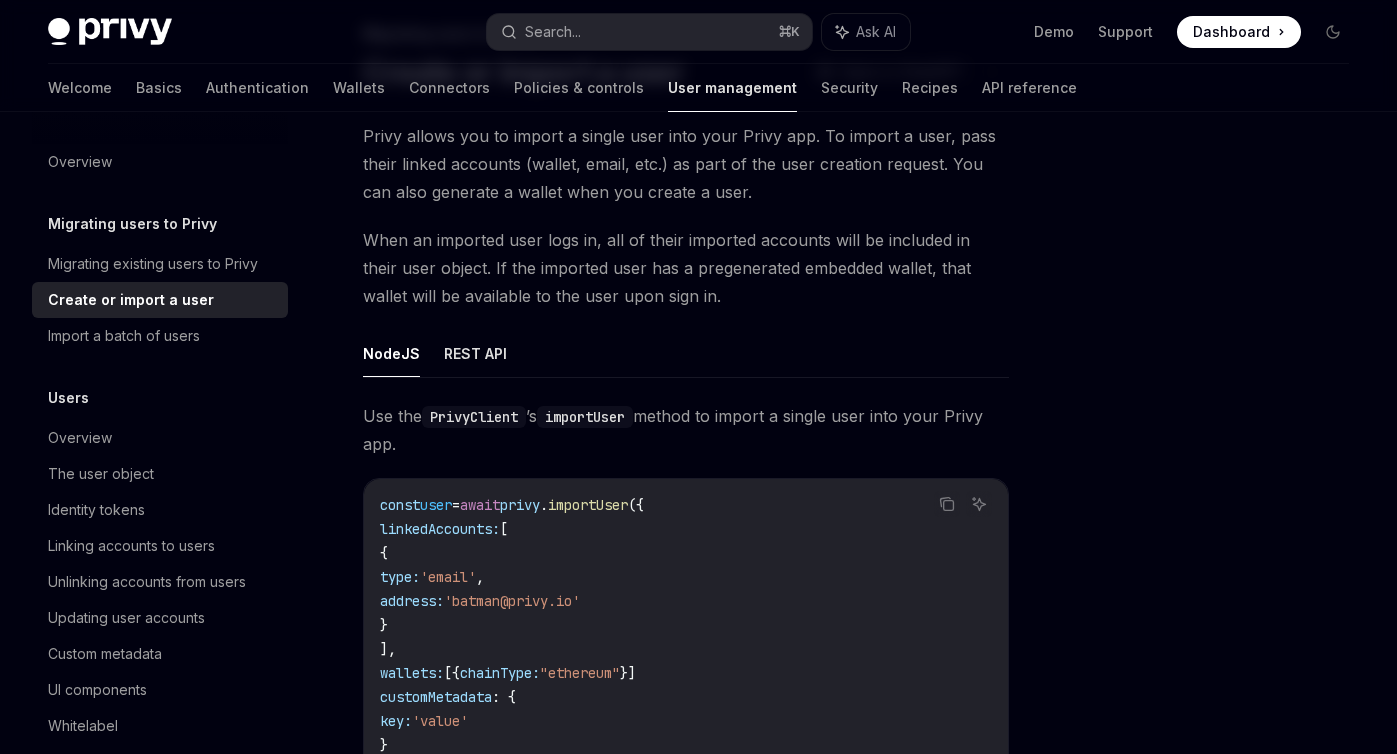 scroll, scrollTop: 445, scrollLeft: 0, axis: vertical 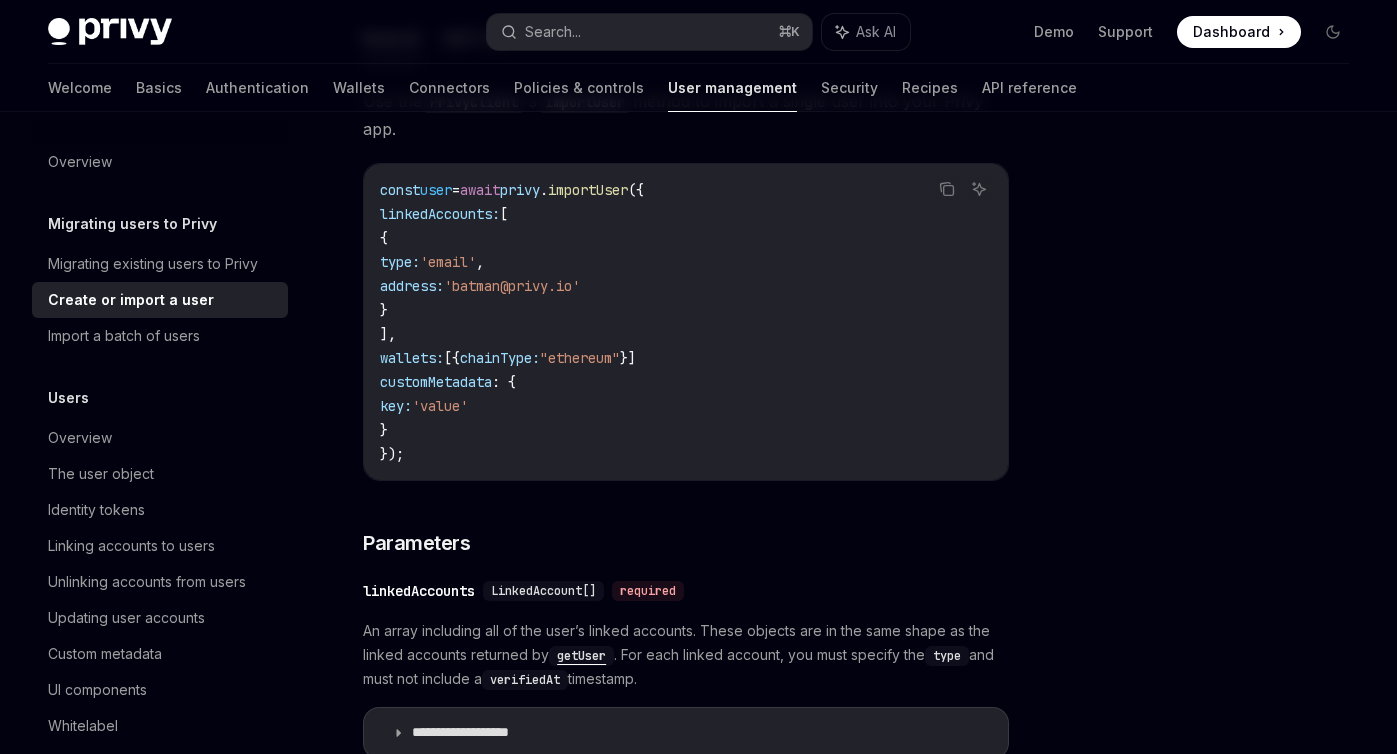 click on "**********" at bounding box center (686, 926) 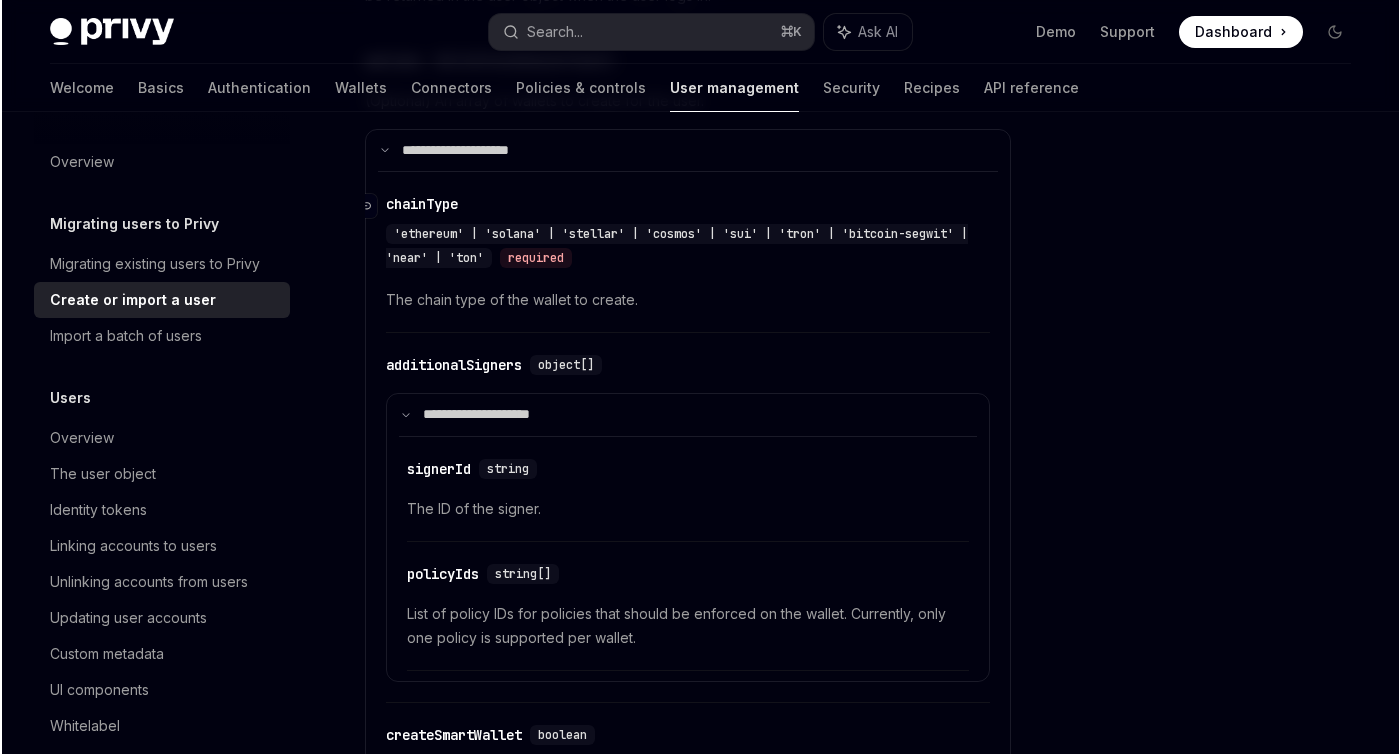 scroll, scrollTop: 1347, scrollLeft: 0, axis: vertical 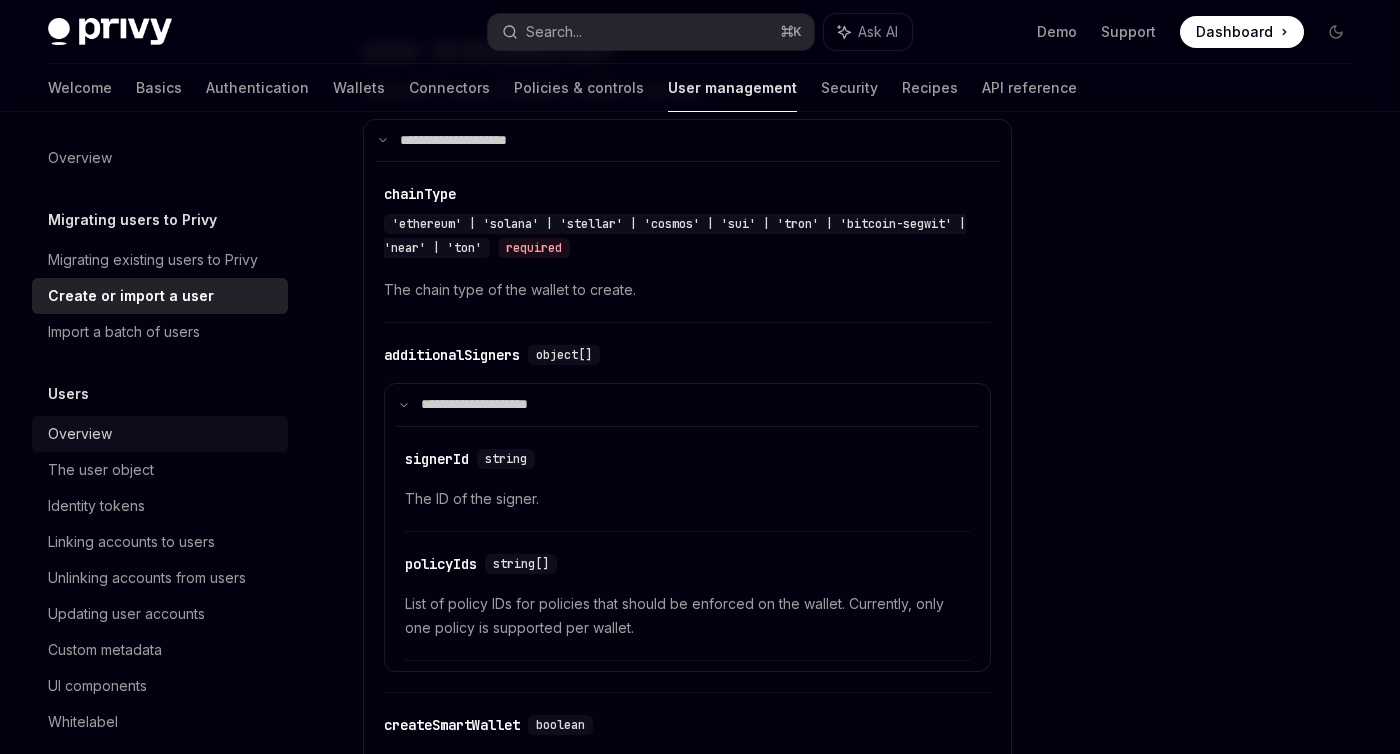 click on "Overview" at bounding box center [80, 434] 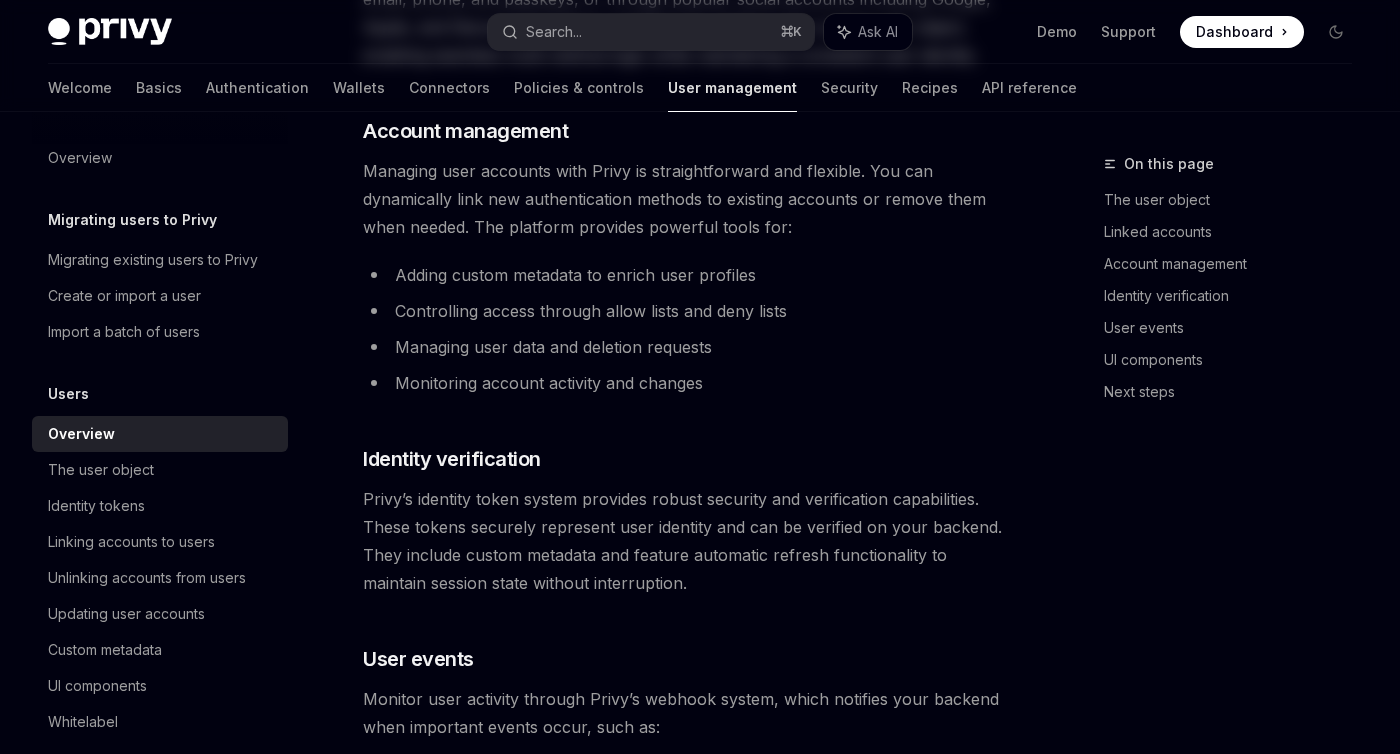 scroll, scrollTop: 0, scrollLeft: 0, axis: both 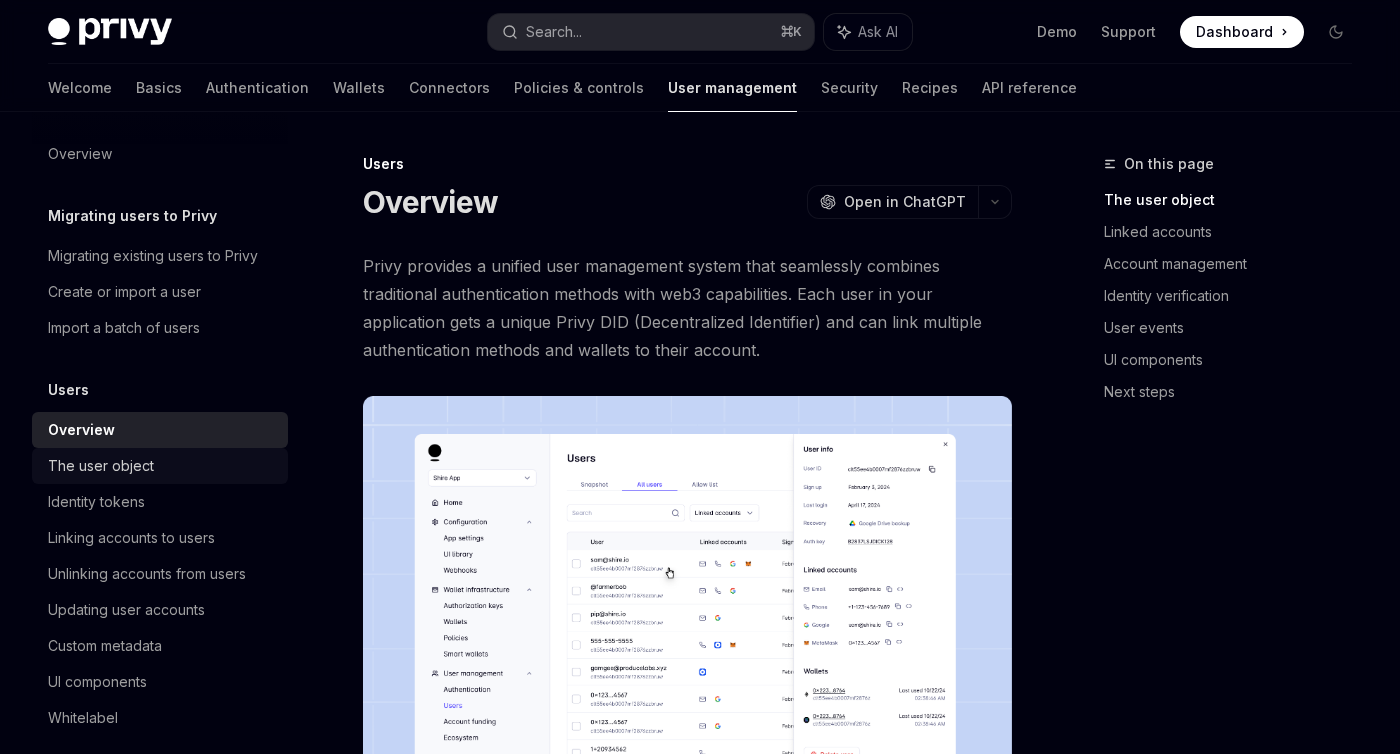 click on "The user object" at bounding box center (101, 466) 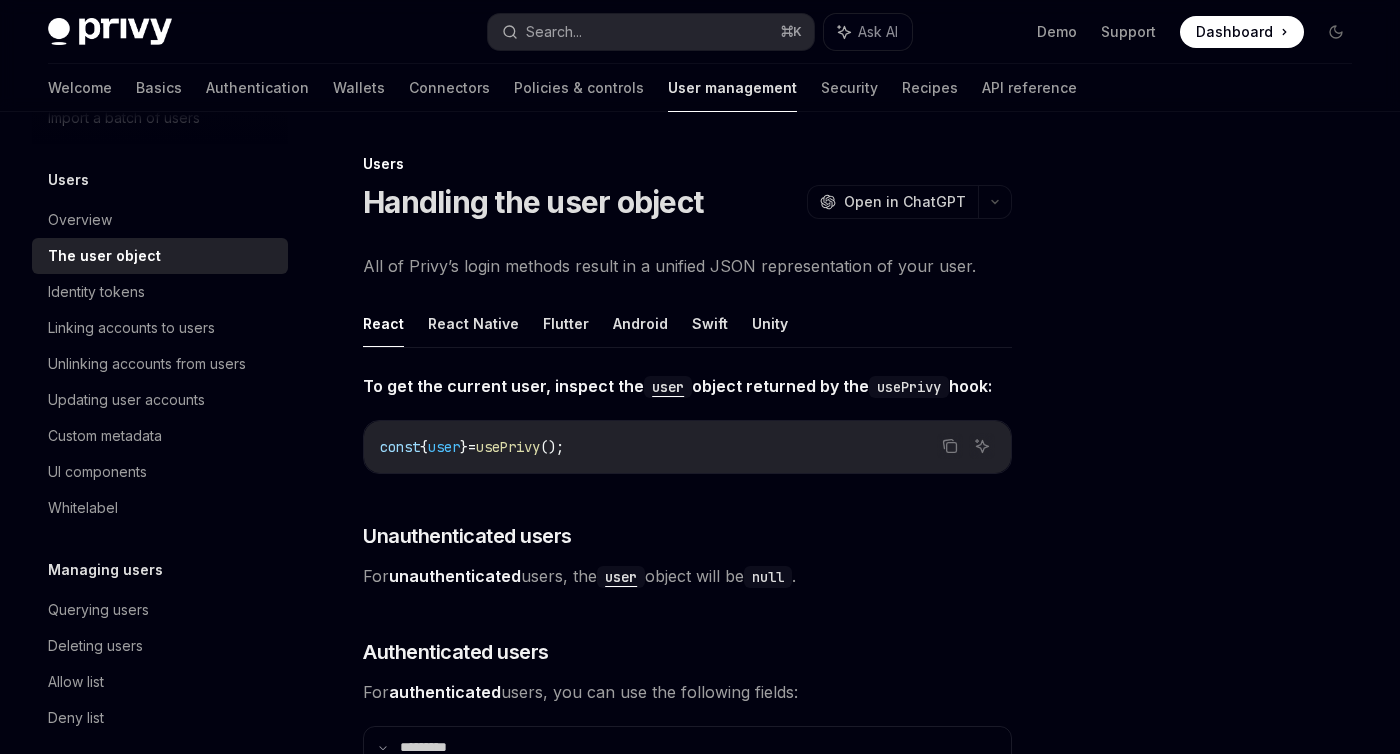 scroll, scrollTop: 222, scrollLeft: 0, axis: vertical 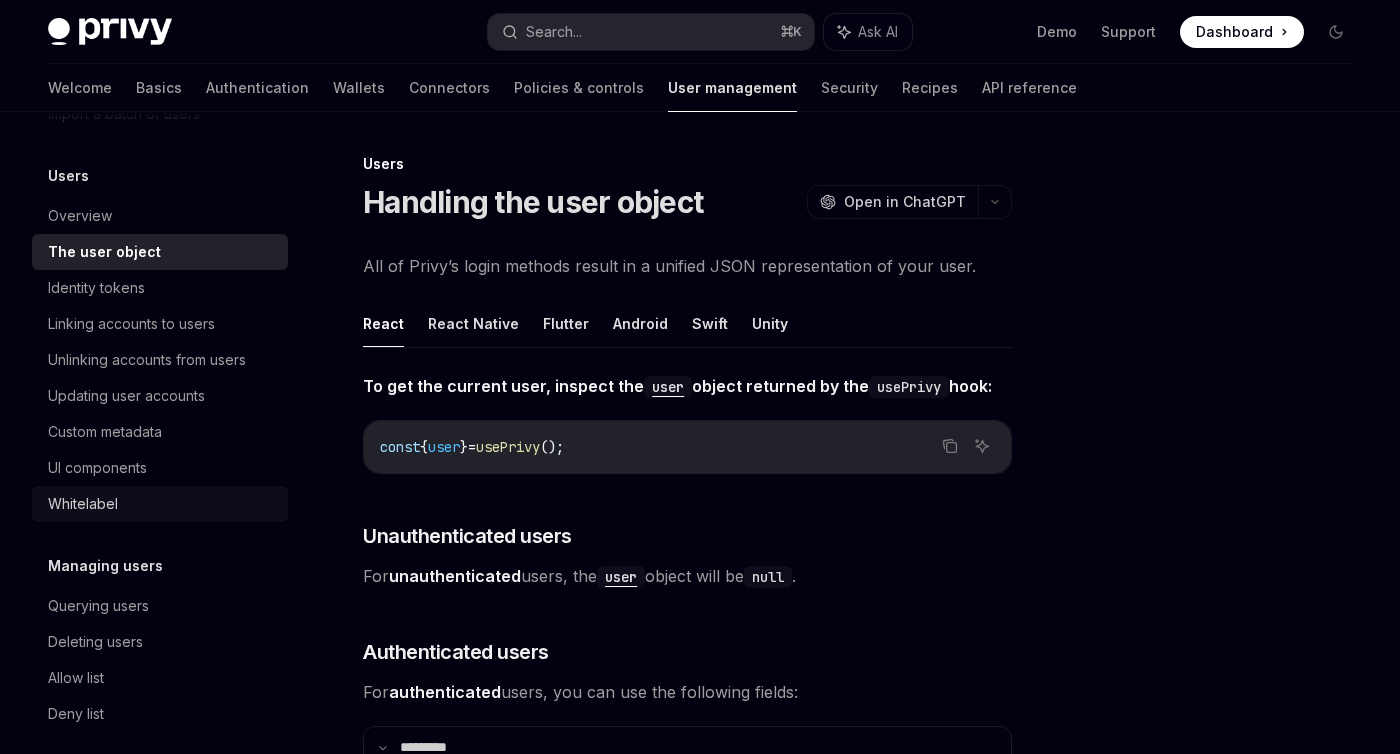 click on "Whitelabel" at bounding box center [83, 504] 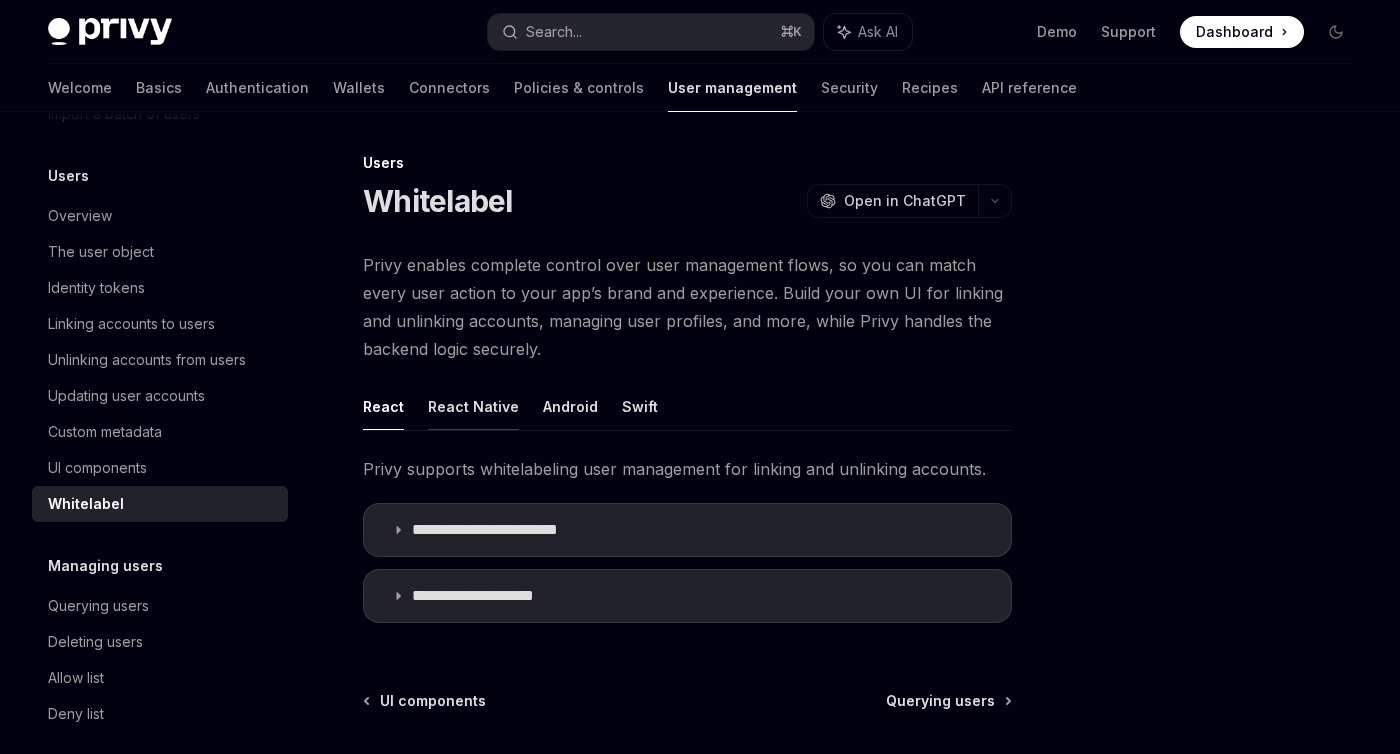 scroll, scrollTop: 0, scrollLeft: 0, axis: both 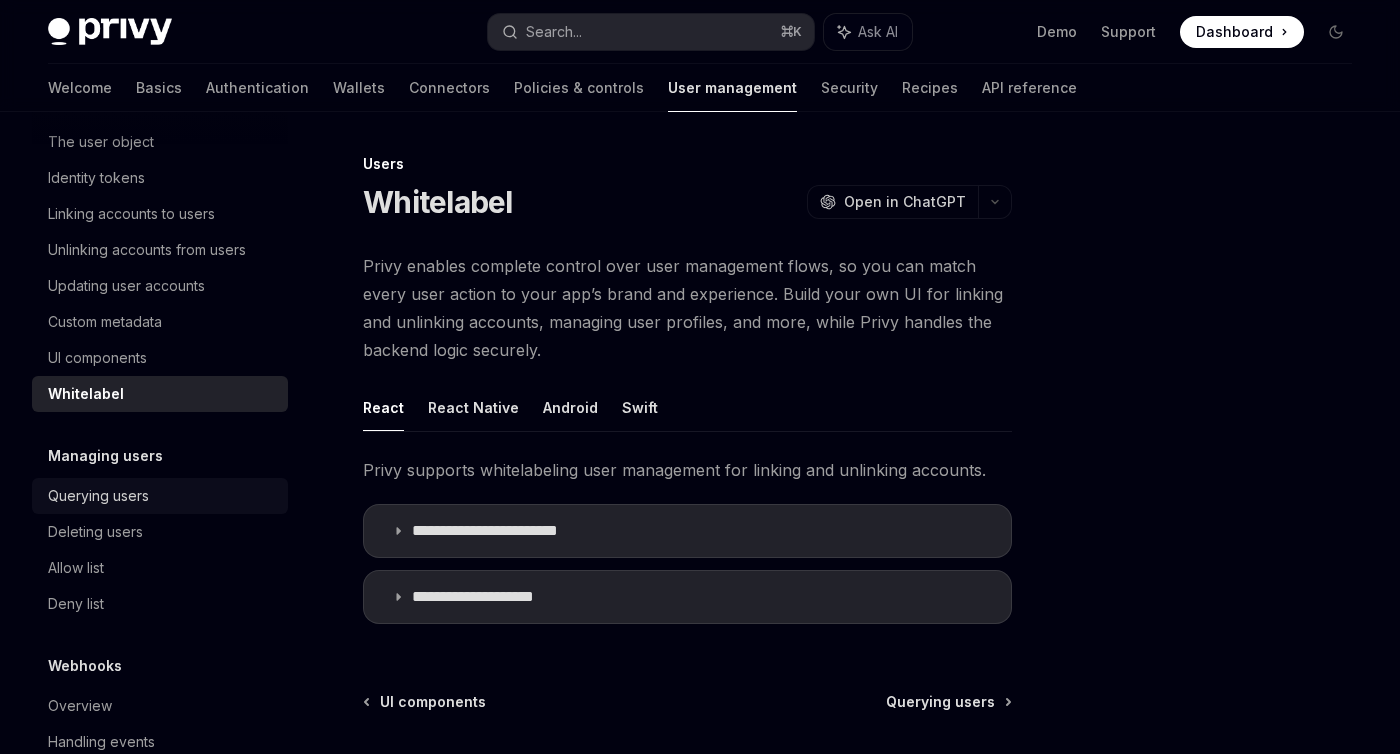 click on "Querying users" at bounding box center [160, 496] 